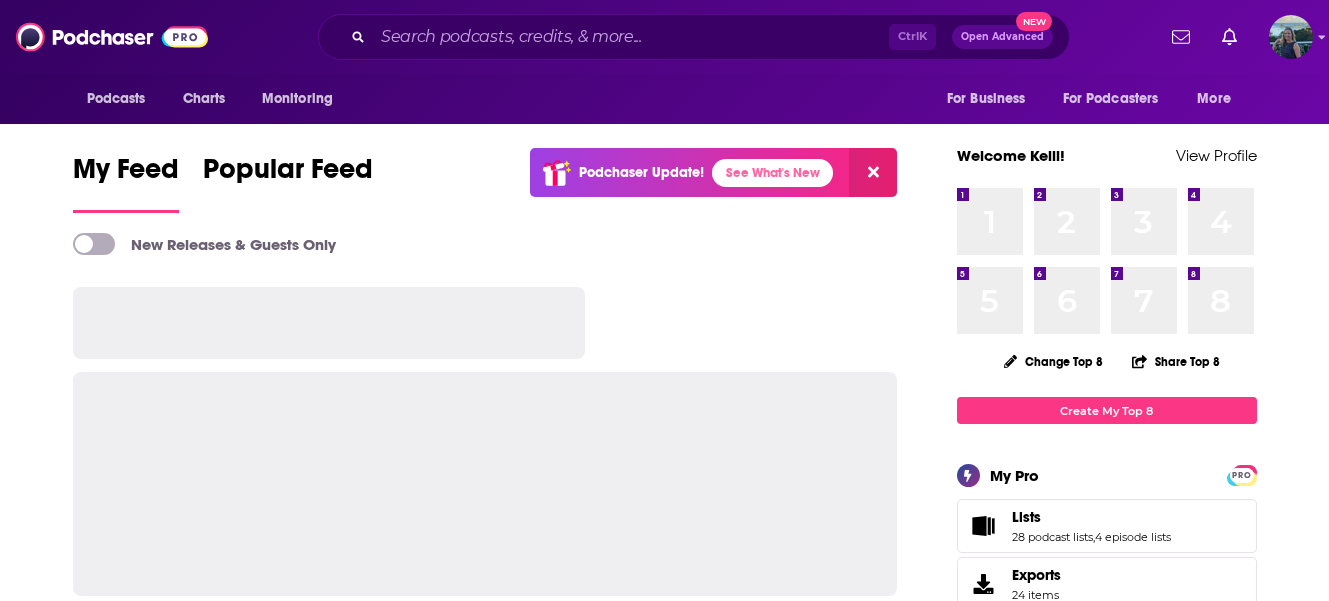 scroll, scrollTop: 0, scrollLeft: 0, axis: both 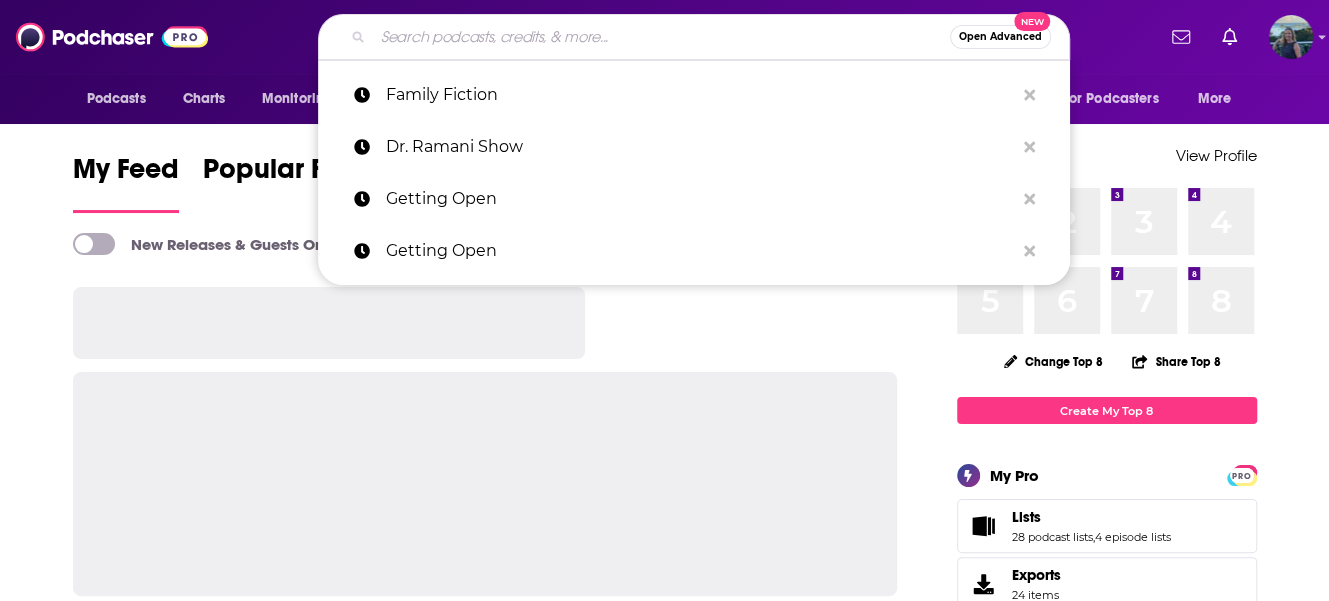 click at bounding box center (661, 37) 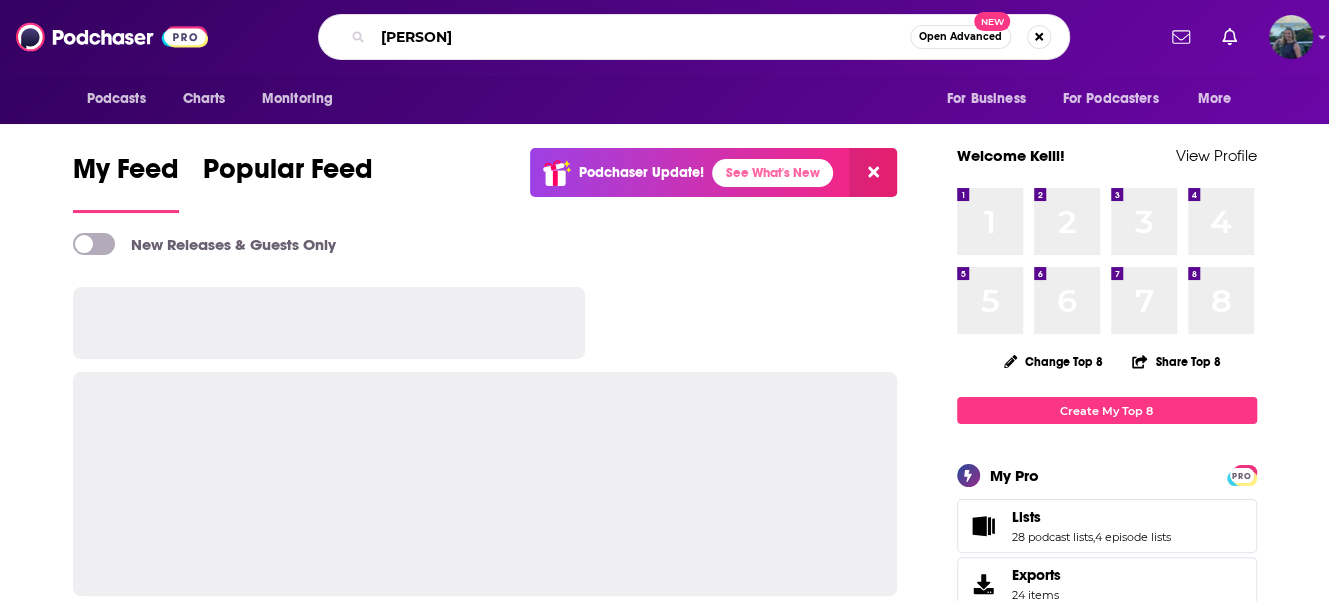 type on "[PERSON]" 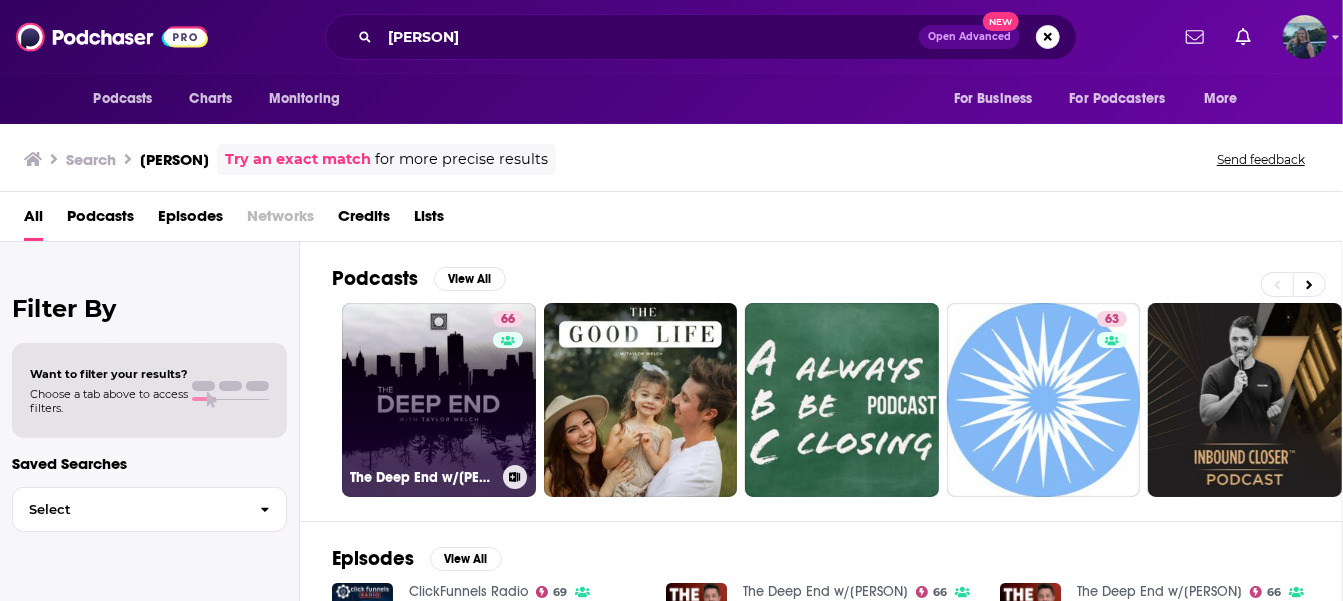 click on "66 The Deep End w/[PERSON]" at bounding box center (439, 400) 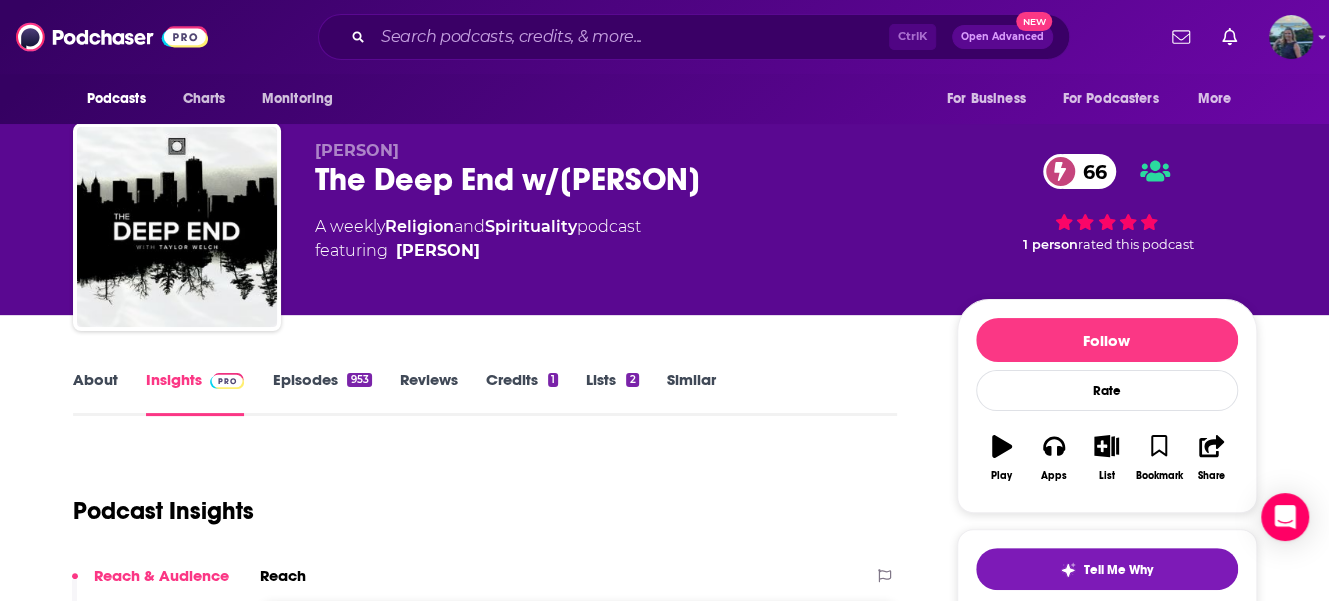 scroll, scrollTop: 0, scrollLeft: 0, axis: both 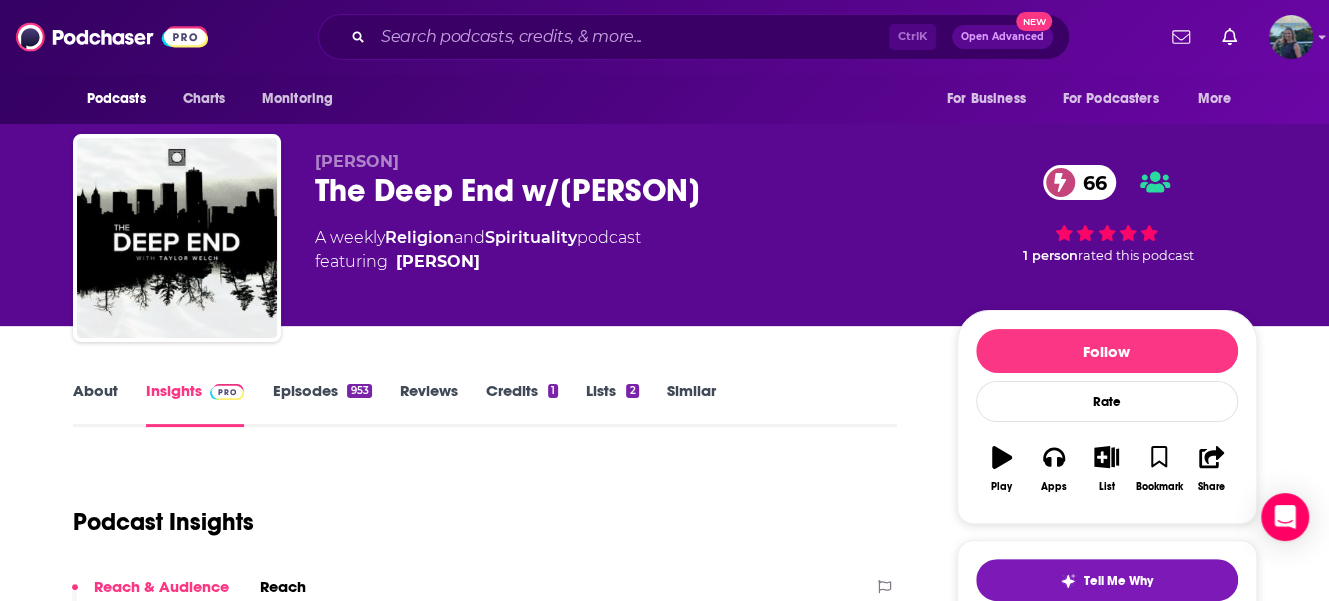 click on "About" at bounding box center [95, 404] 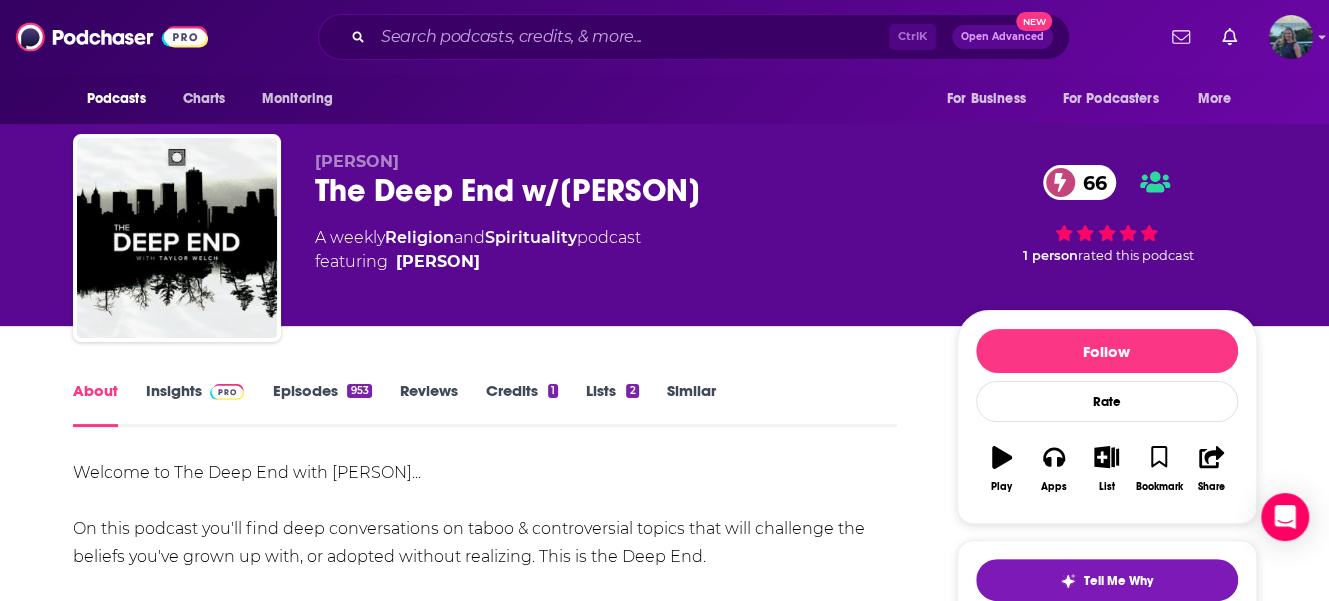 scroll, scrollTop: 100, scrollLeft: 0, axis: vertical 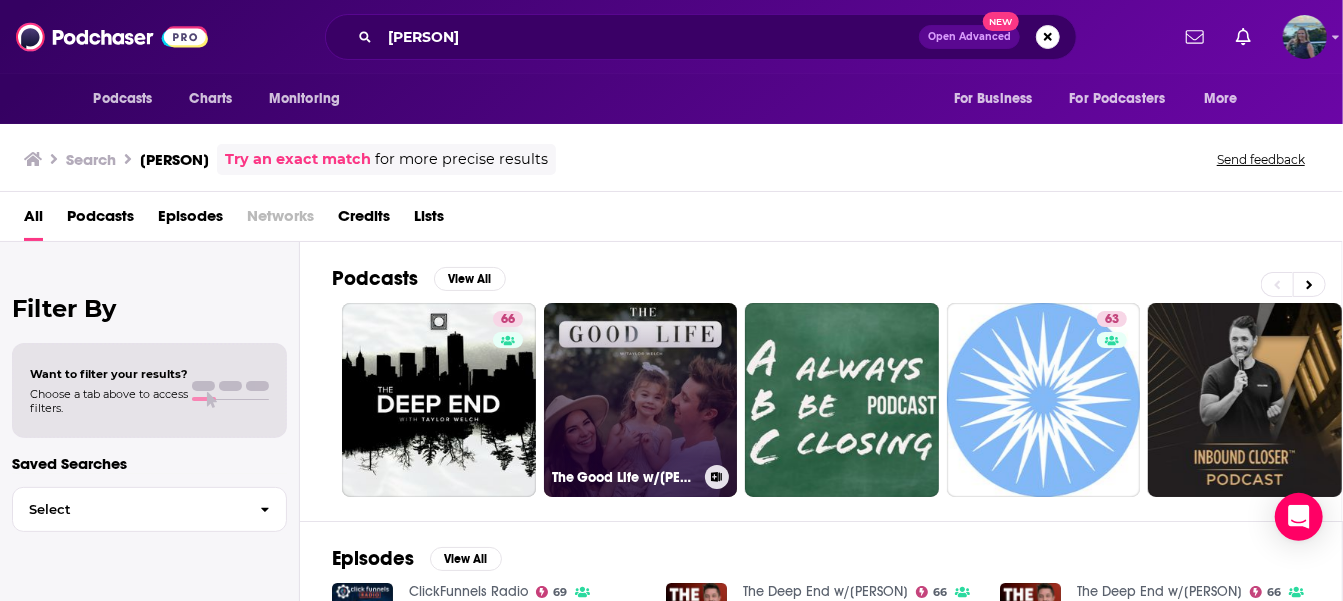 click on "The Good Life w/[PERSON]" at bounding box center (641, 400) 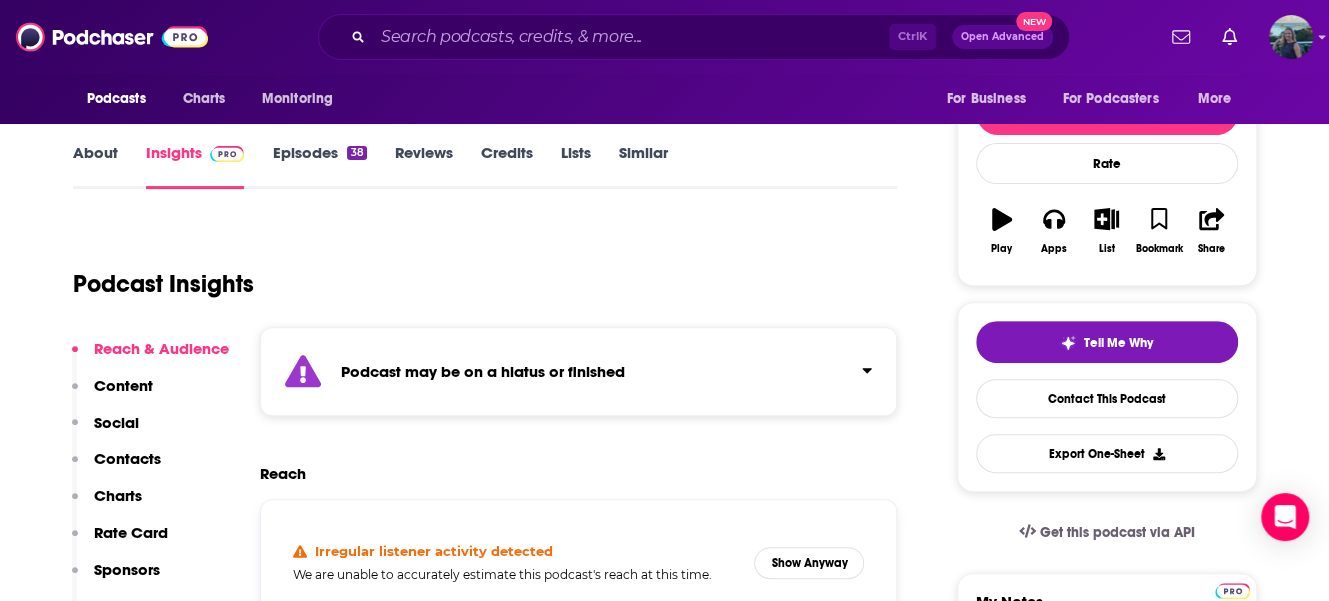 scroll, scrollTop: 100, scrollLeft: 0, axis: vertical 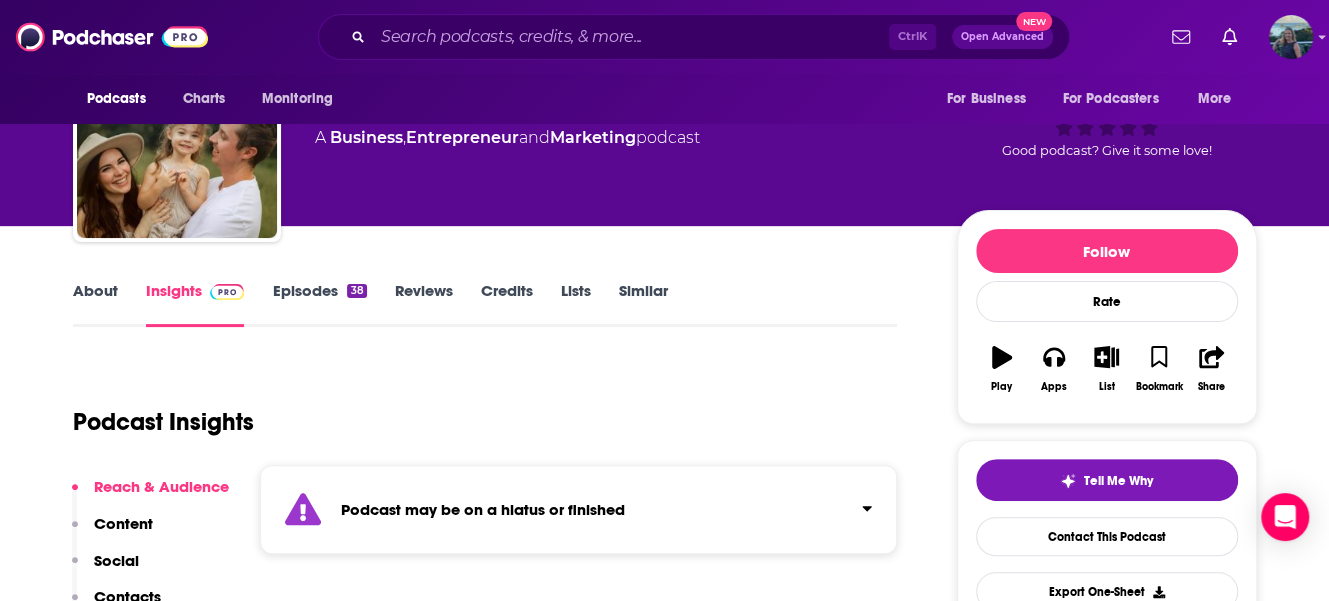 click on "Episodes 38" at bounding box center [319, 304] 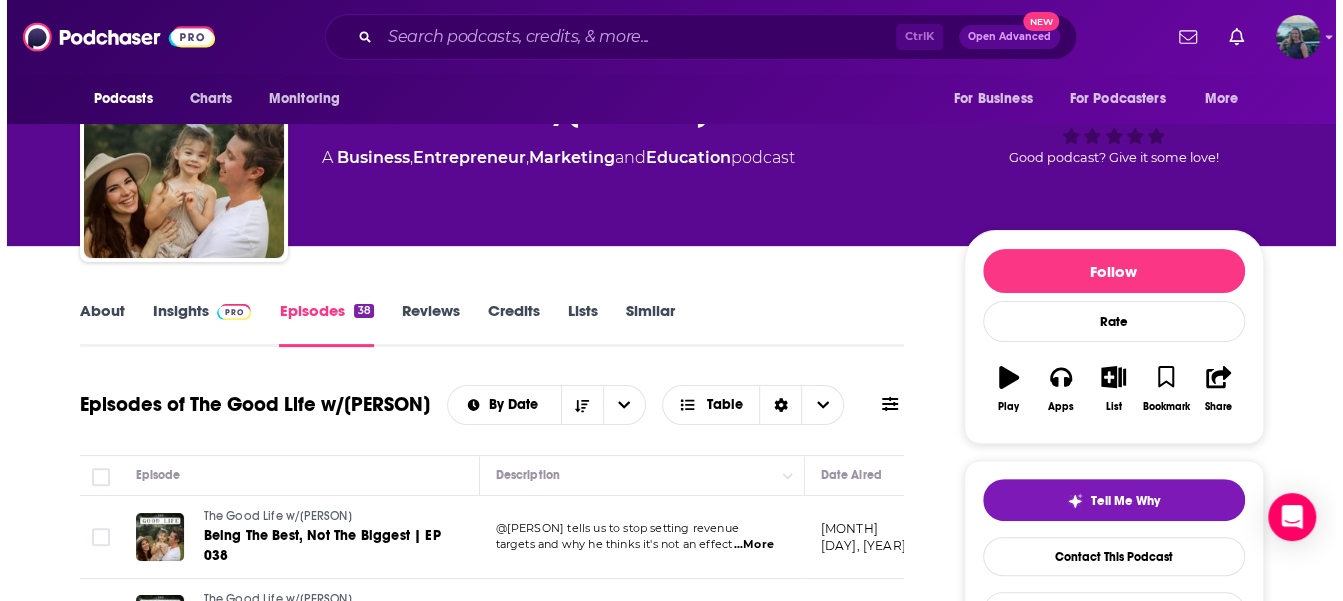 scroll, scrollTop: 0, scrollLeft: 0, axis: both 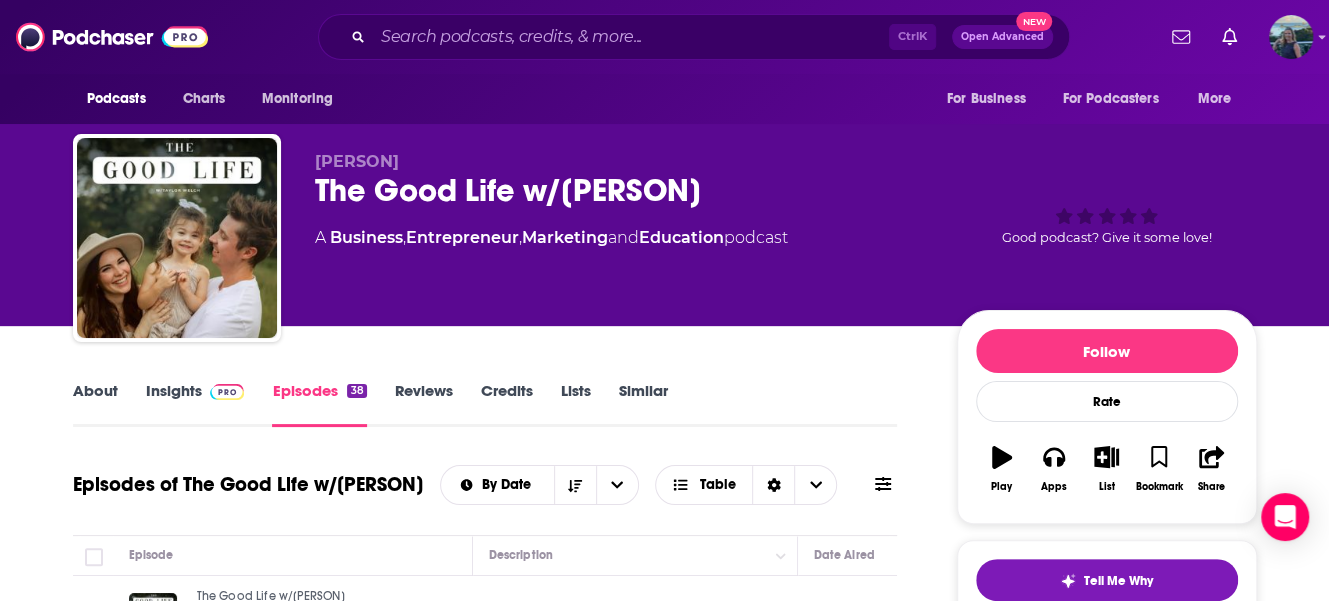 click on "About" at bounding box center (95, 404) 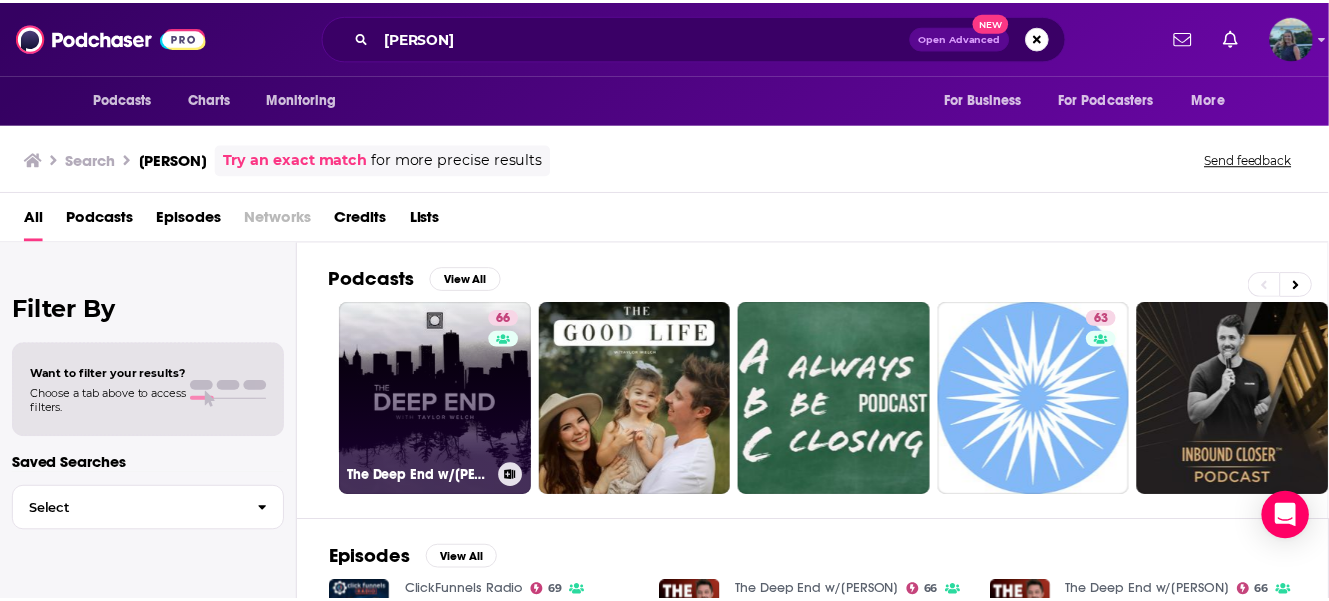 scroll, scrollTop: 200, scrollLeft: 0, axis: vertical 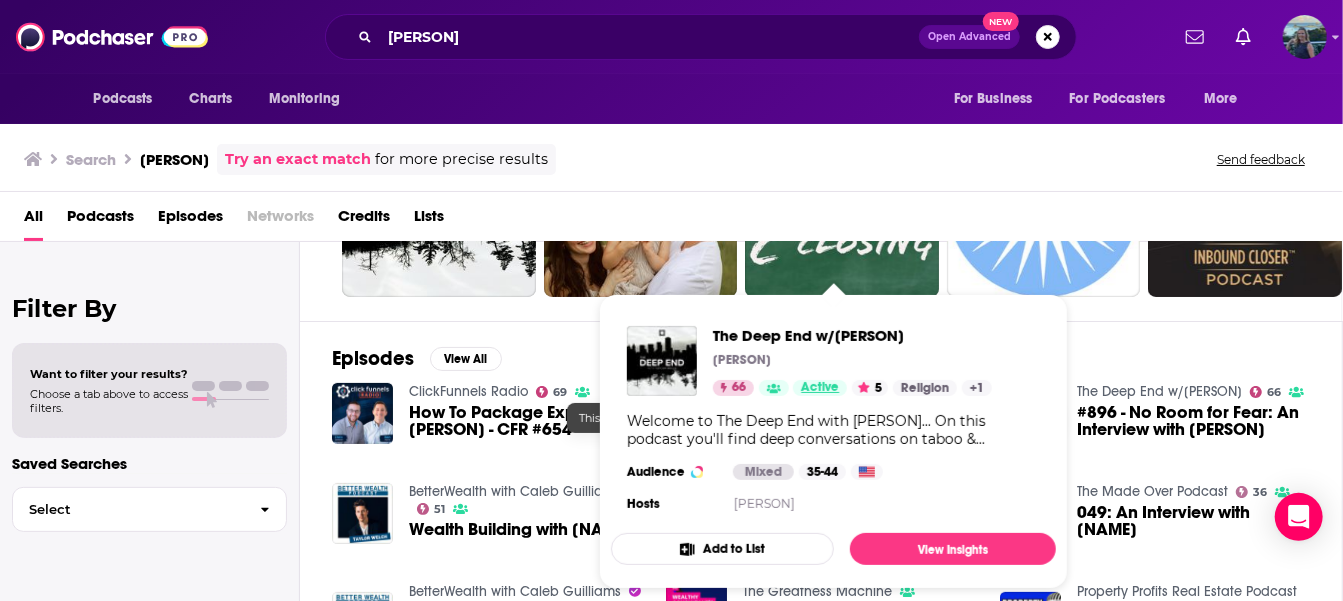 click on "Active" at bounding box center (820, 388) 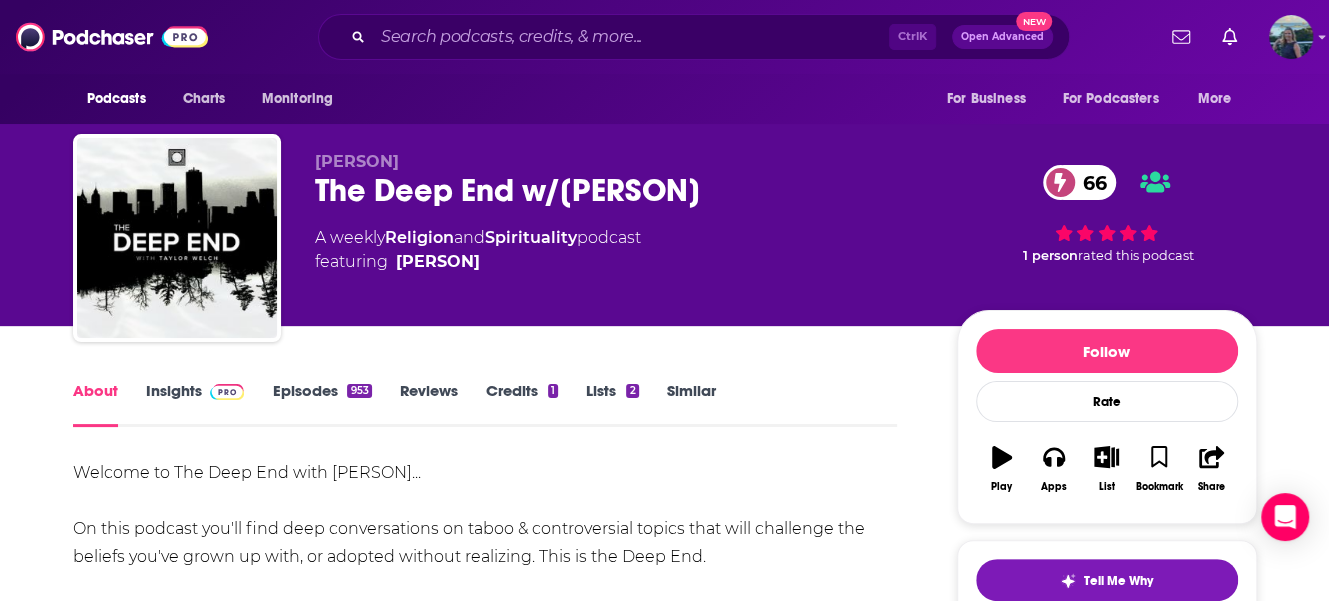 click on "Episodes 953" at bounding box center (321, 404) 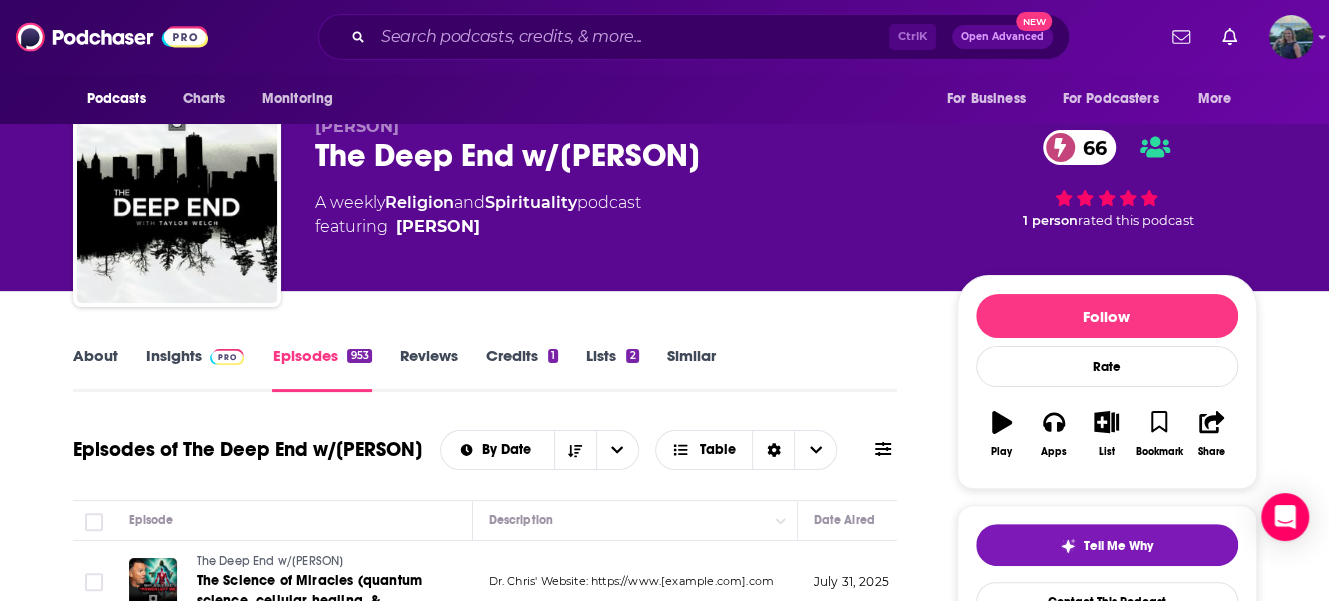 scroll, scrollTop: 0, scrollLeft: 0, axis: both 